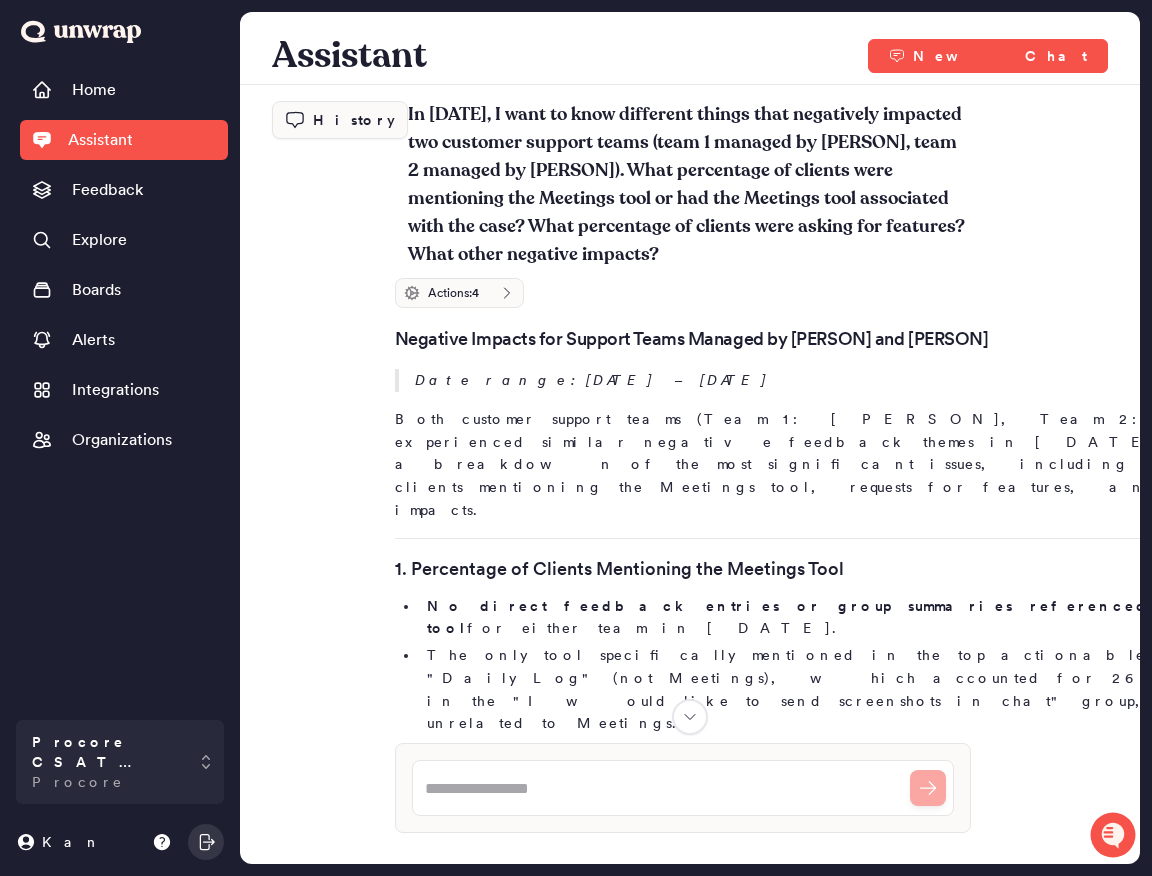 scroll, scrollTop: 0, scrollLeft: 0, axis: both 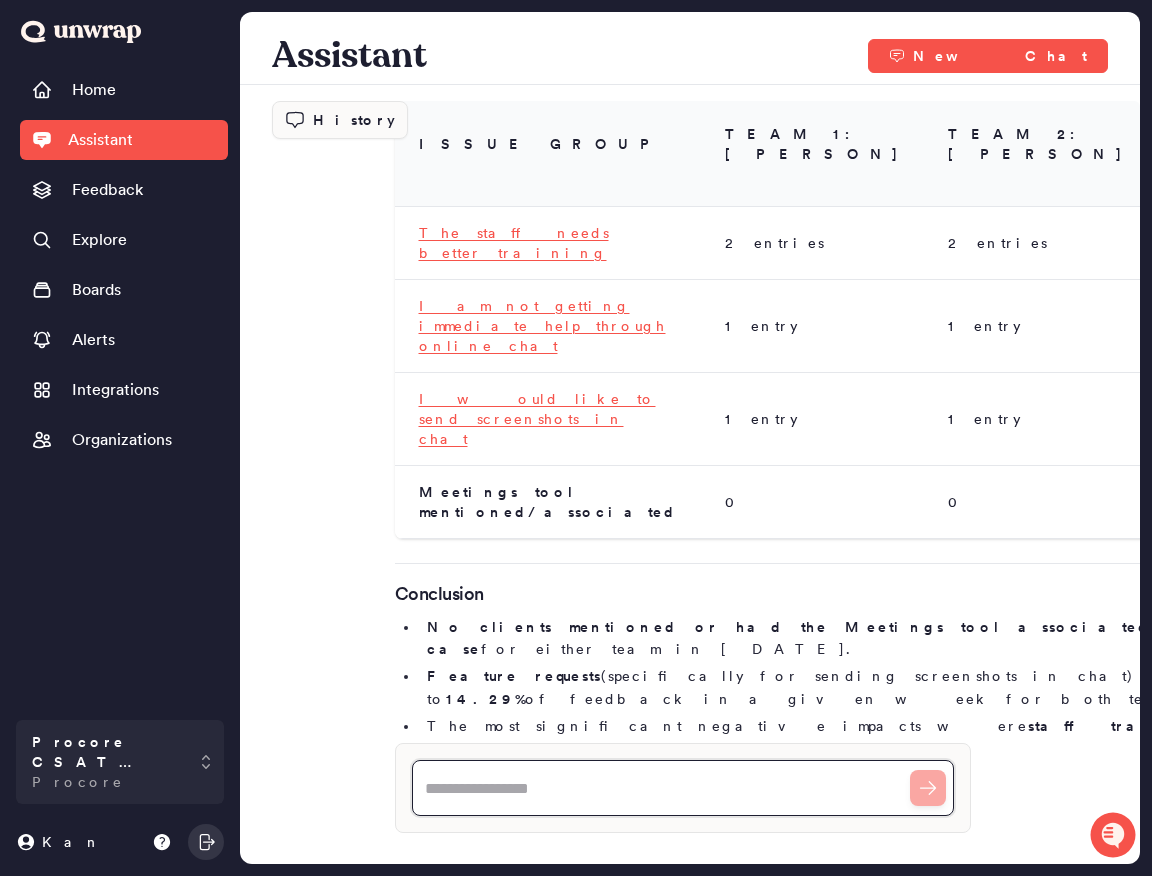 click at bounding box center (683, 788) 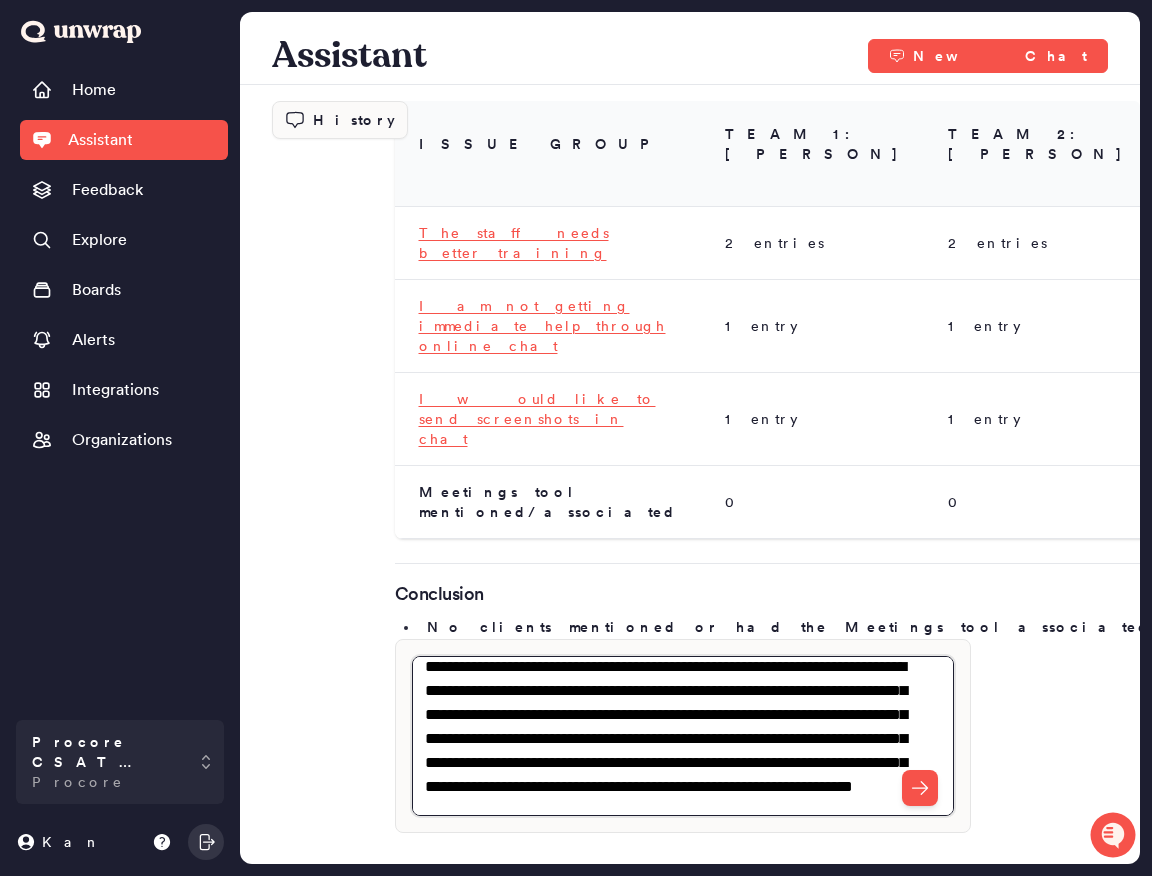 scroll, scrollTop: 71, scrollLeft: 0, axis: vertical 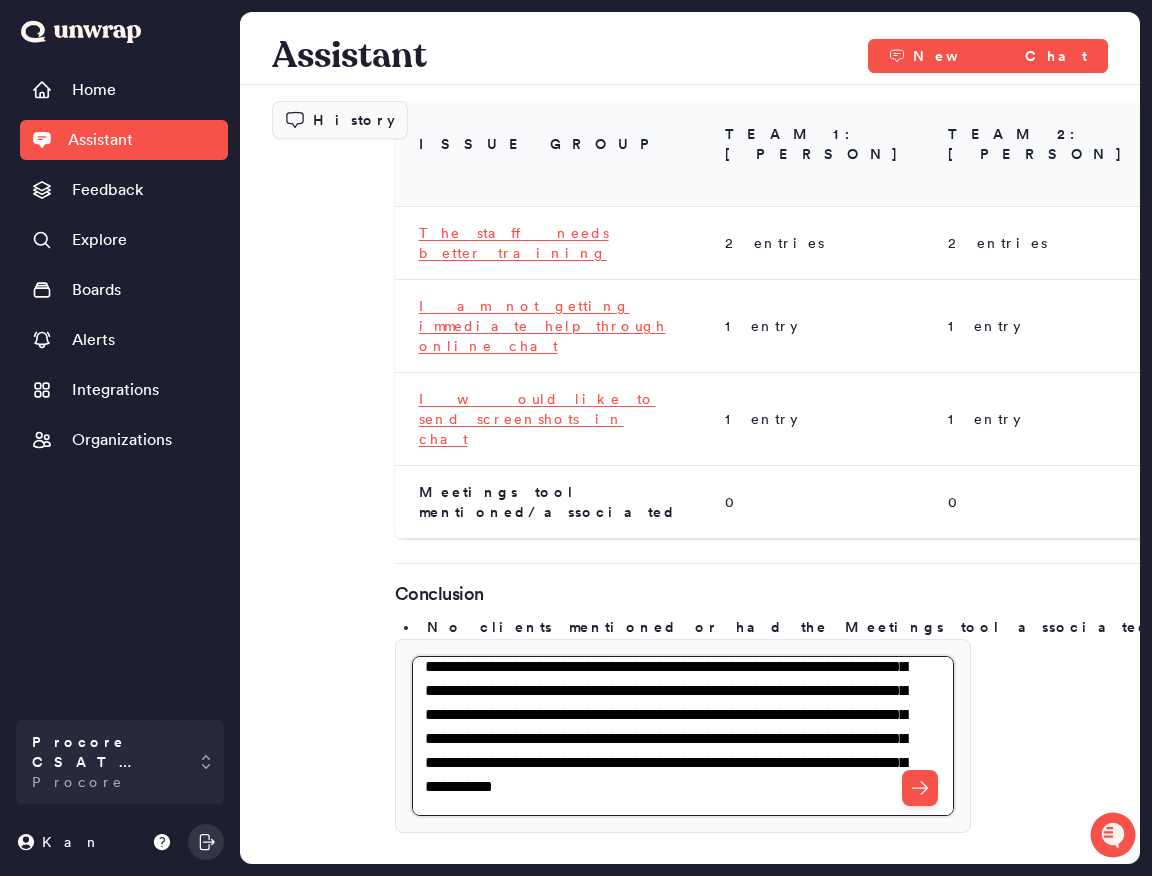 type on "**********" 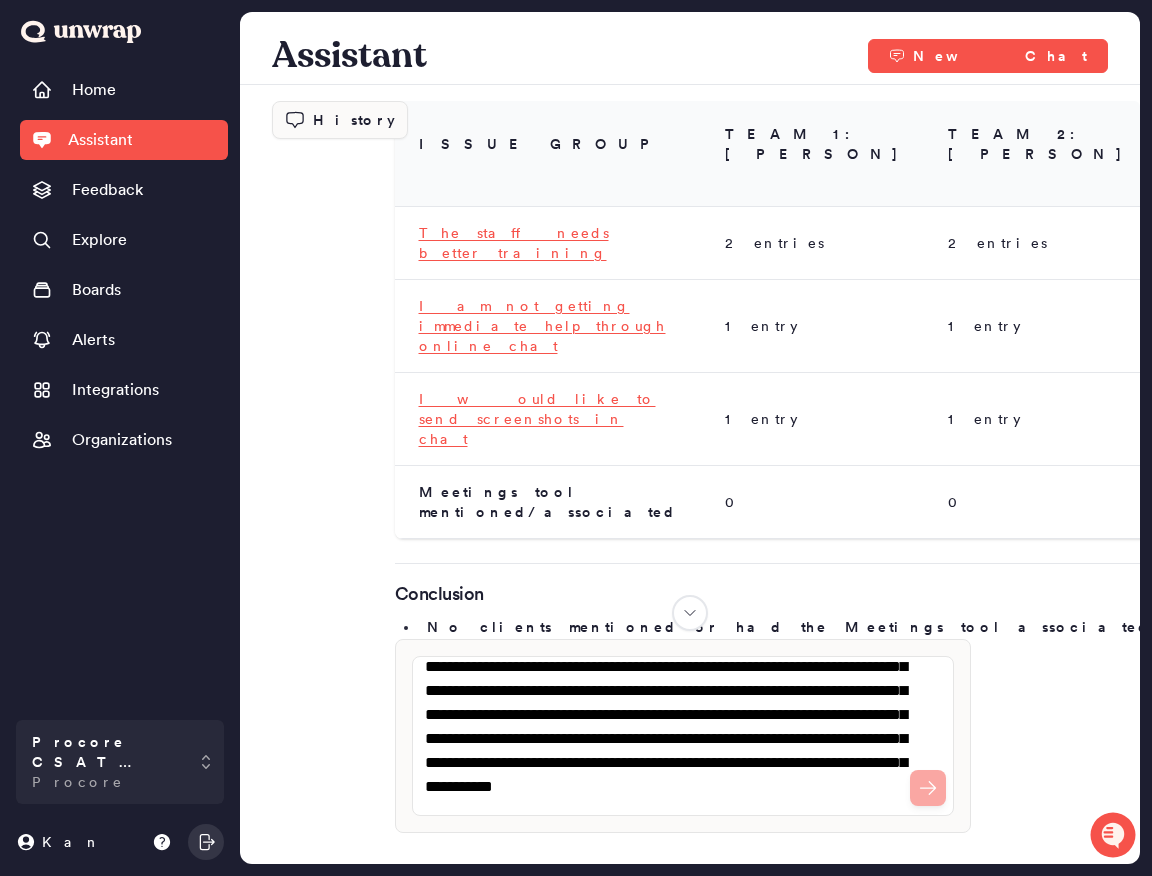 scroll, scrollTop: 0, scrollLeft: 0, axis: both 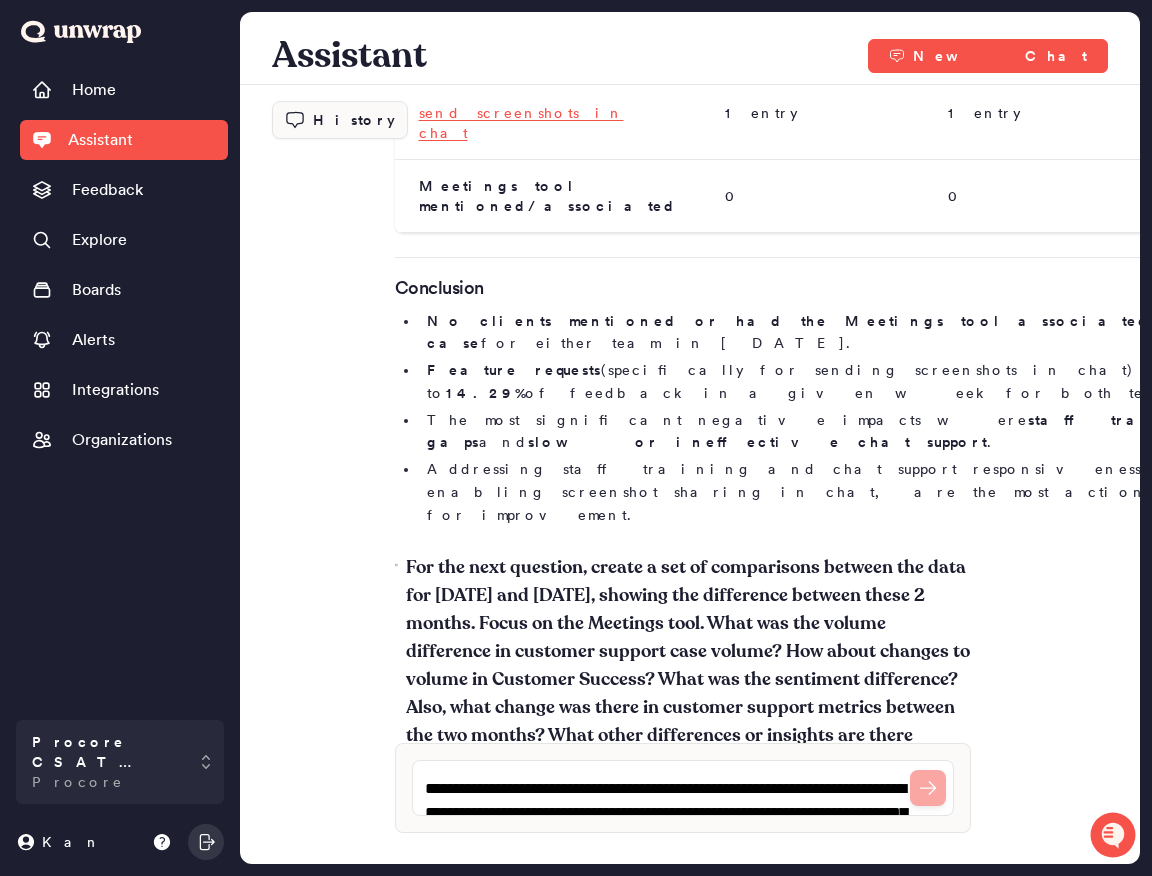 click on "For the next question, create a set of comparisons between the data for [DATE] and [DATE], showing the difference between these 2 months. Focus on the Meetings tool. What was the volume difference in customer support case volume? How about changes to volume in Customer Success? What was the sentiment difference? Also, what change was there in customer support metrics between the two months? What other differences or insights are there between the two months based on the Meetings tool?" at bounding box center (688, 666) 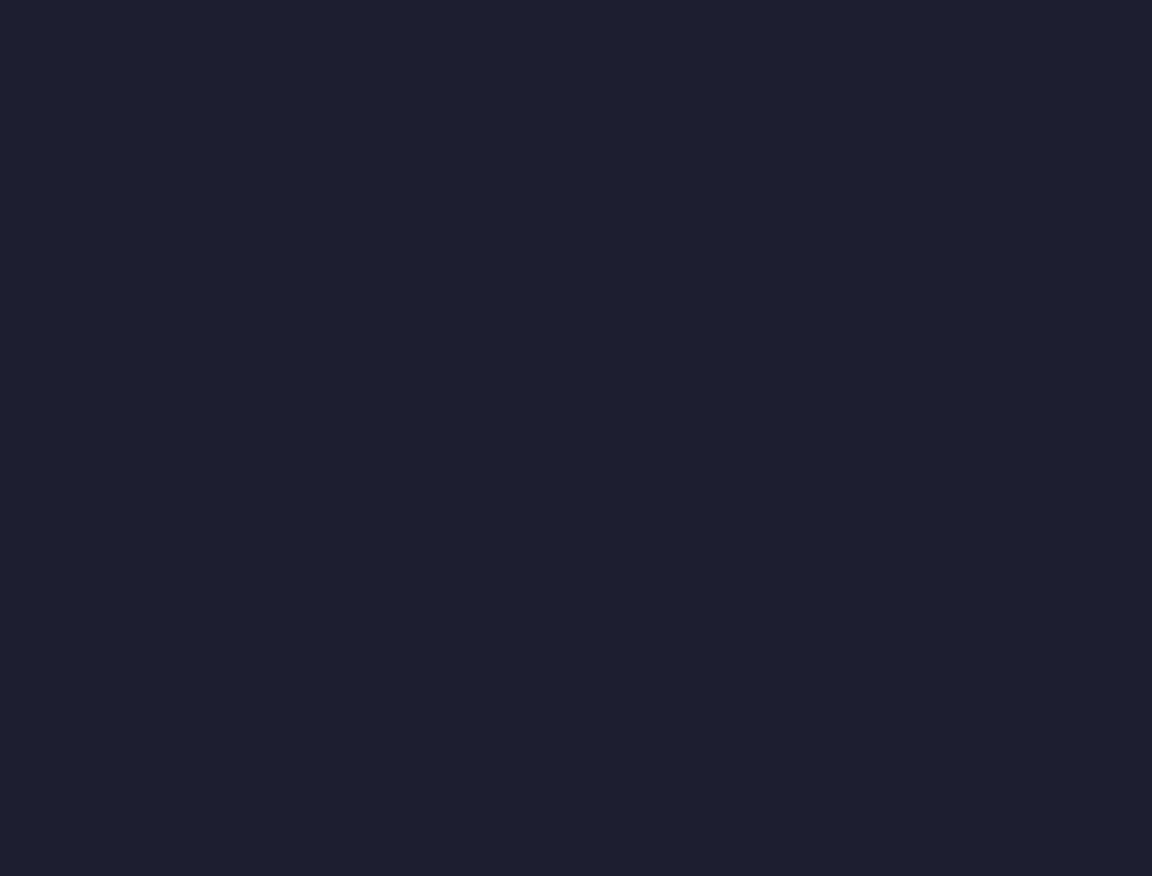 scroll, scrollTop: 0, scrollLeft: 0, axis: both 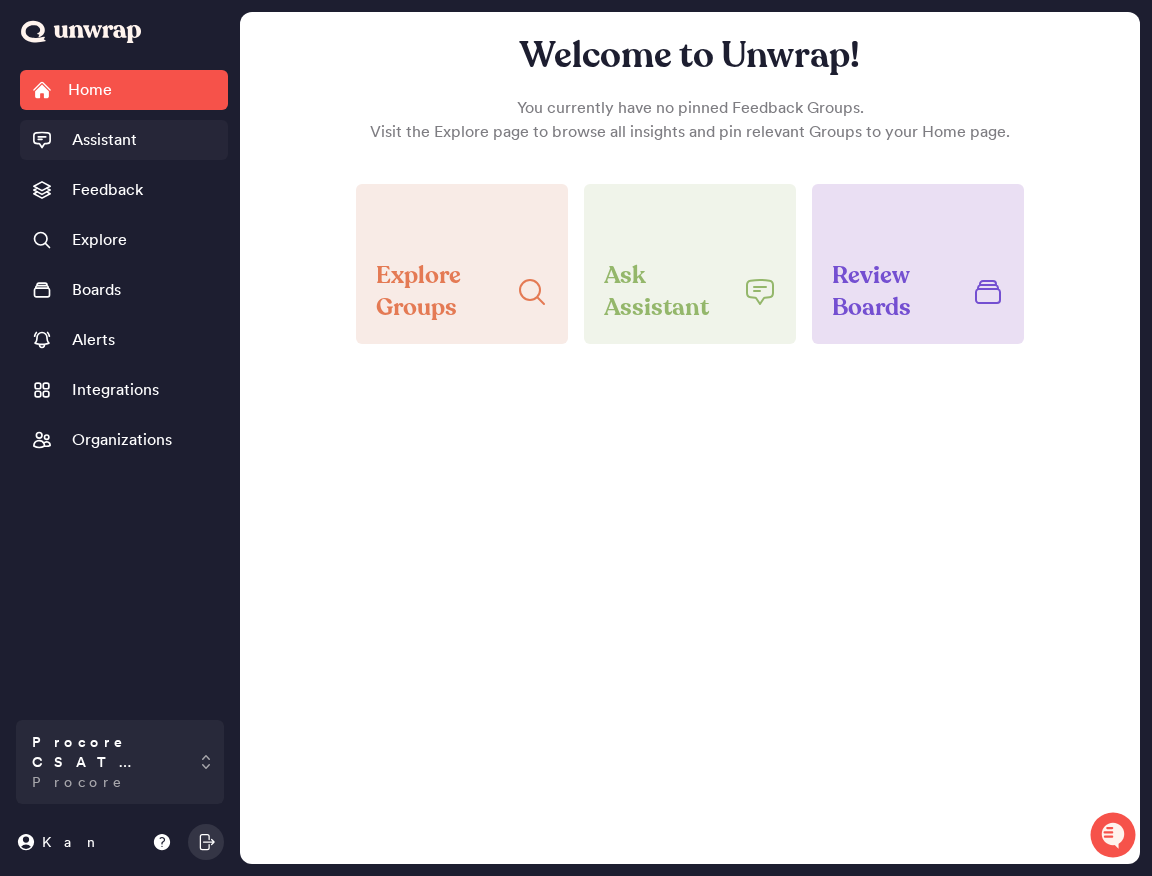 click on "Assistant" at bounding box center [124, 140] 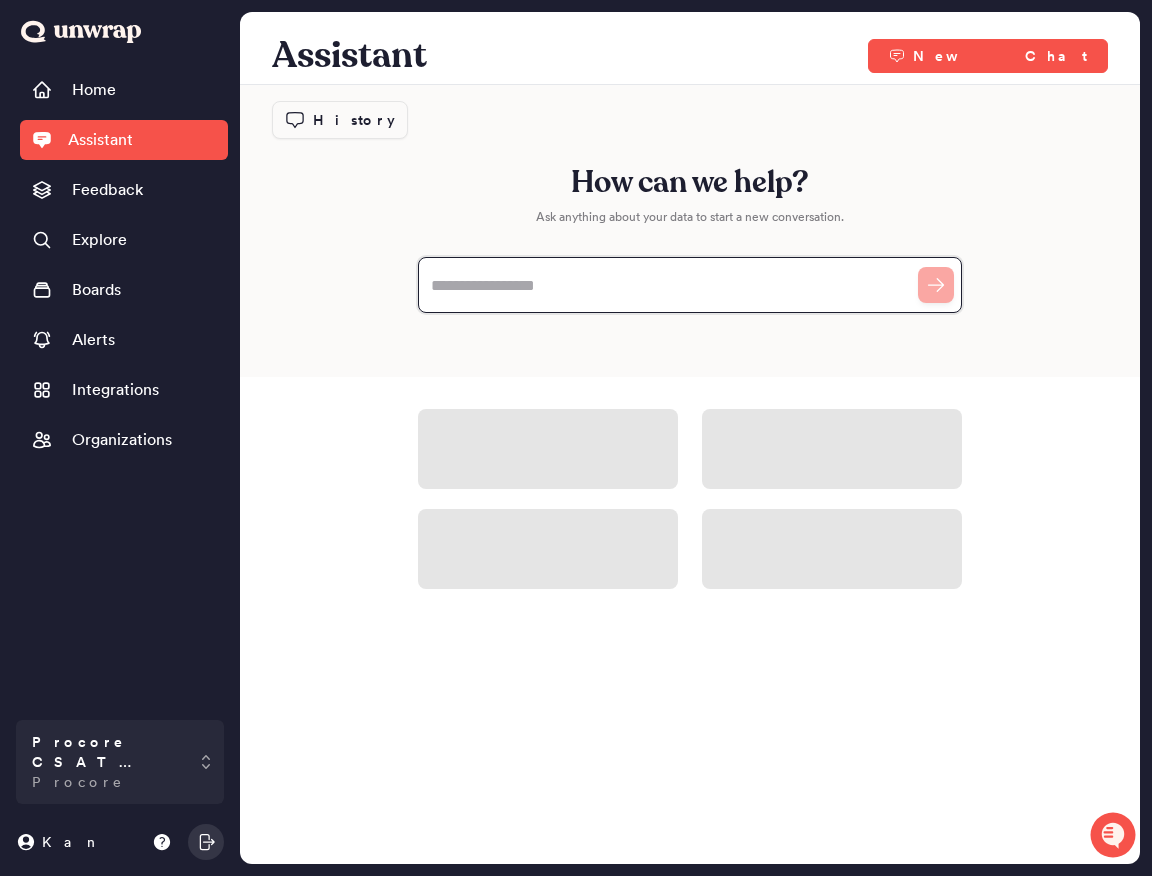 click at bounding box center (690, 285) 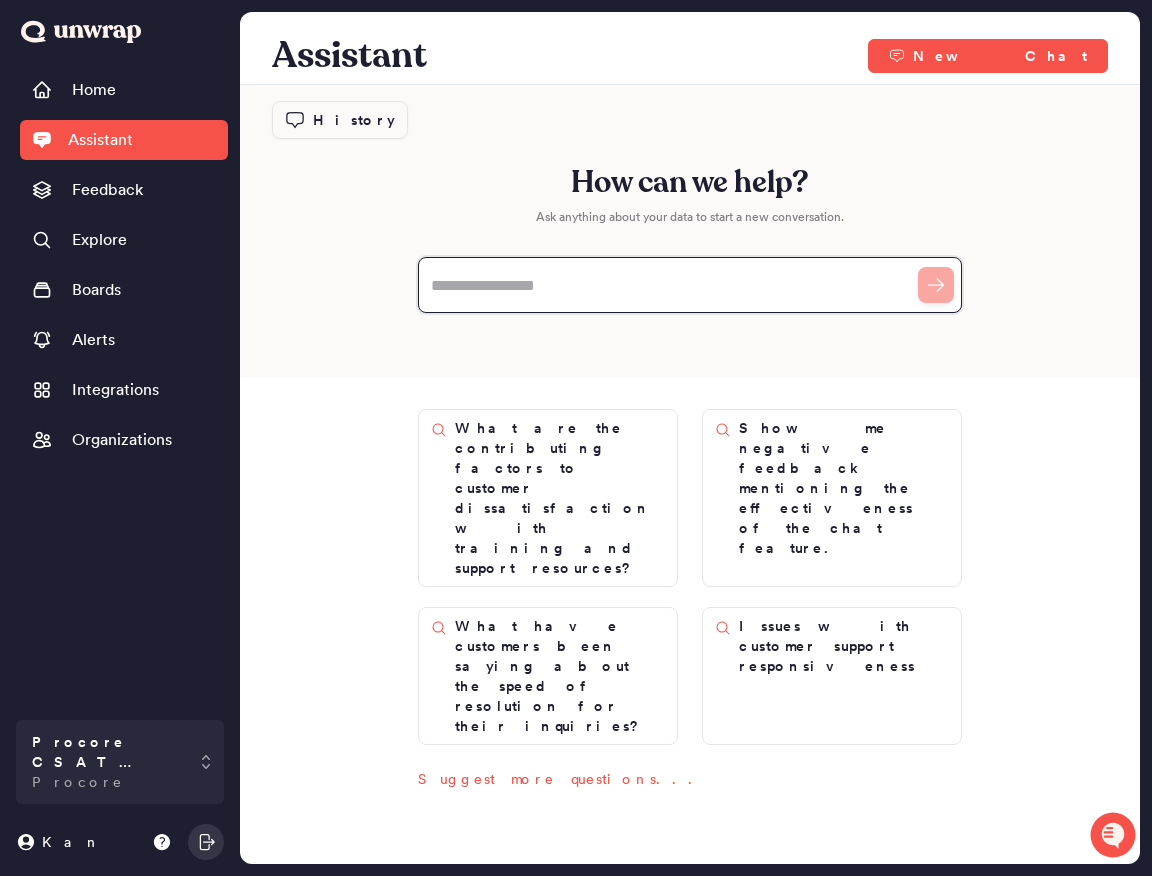 paste on "**********" 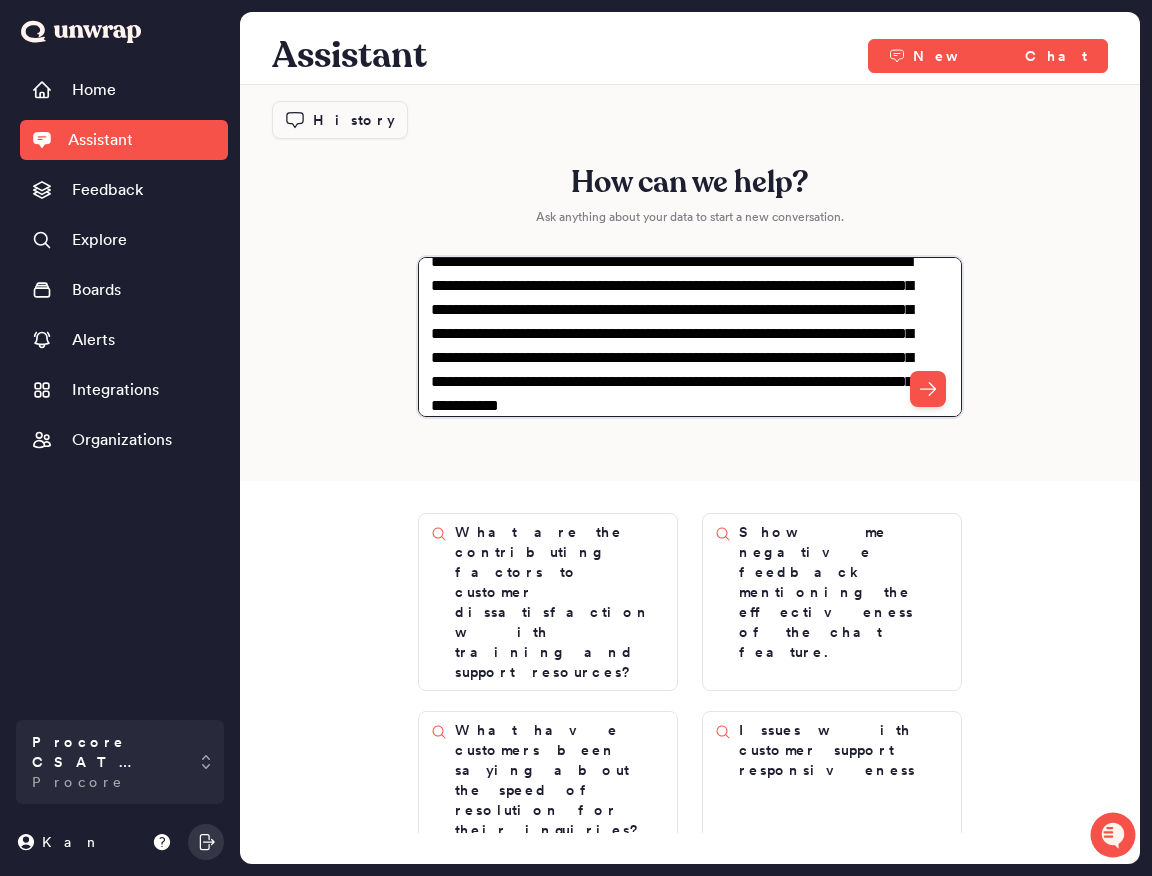 scroll, scrollTop: 0, scrollLeft: 0, axis: both 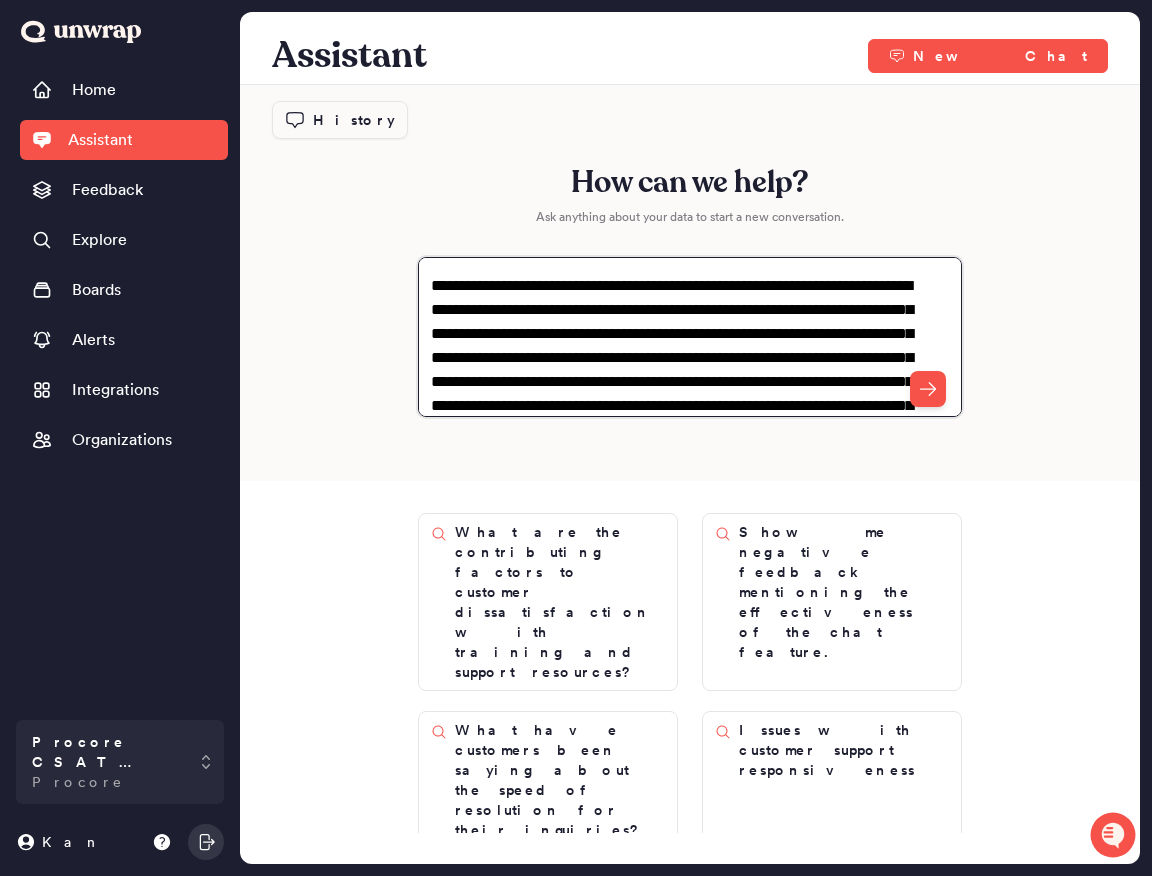 click on "**********" at bounding box center (690, 337) 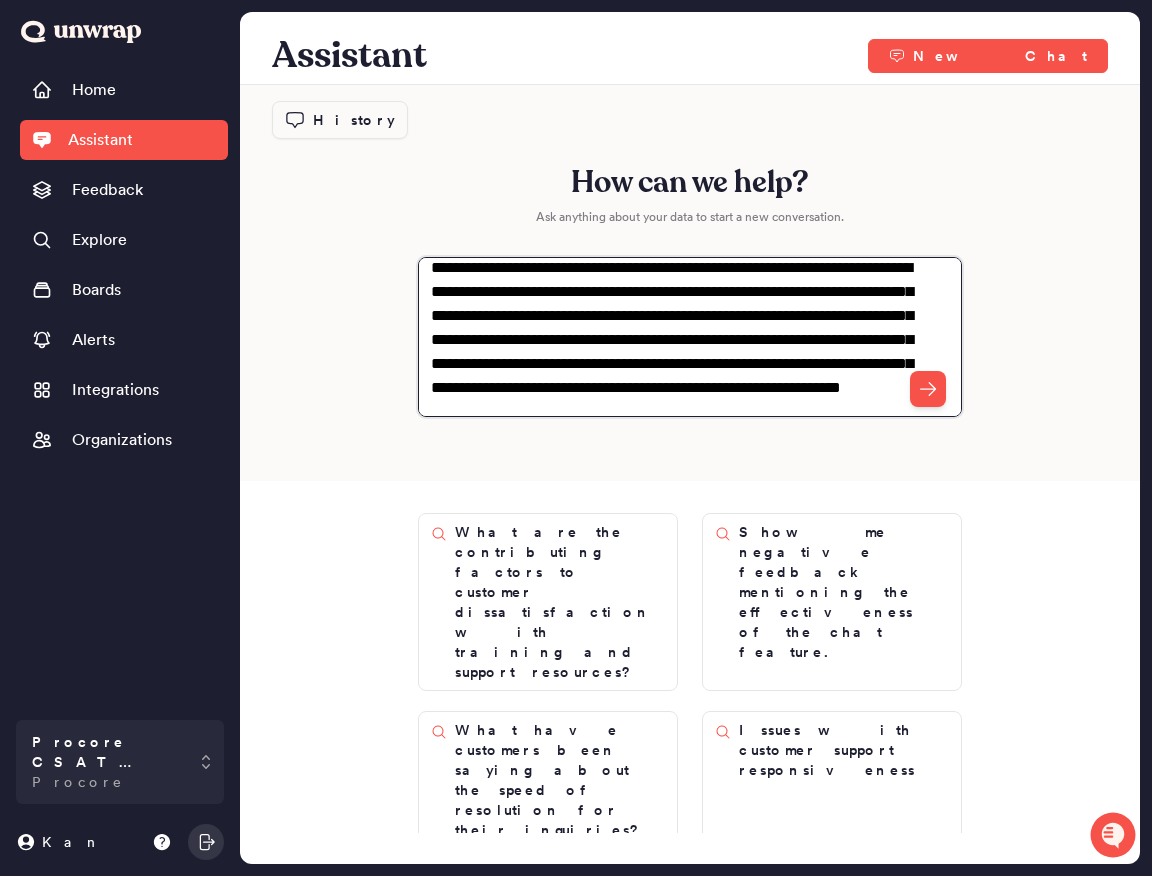 scroll, scrollTop: 65, scrollLeft: 0, axis: vertical 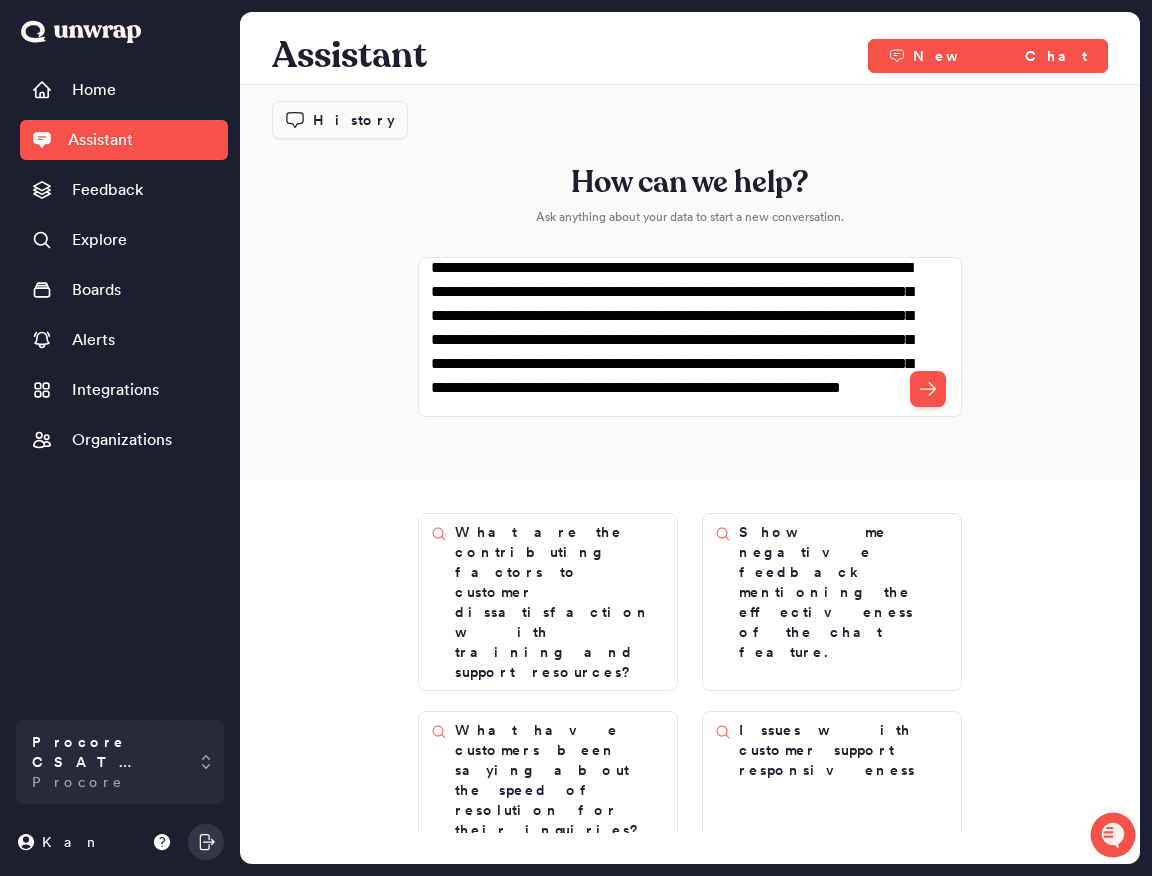 click at bounding box center (928, 389) 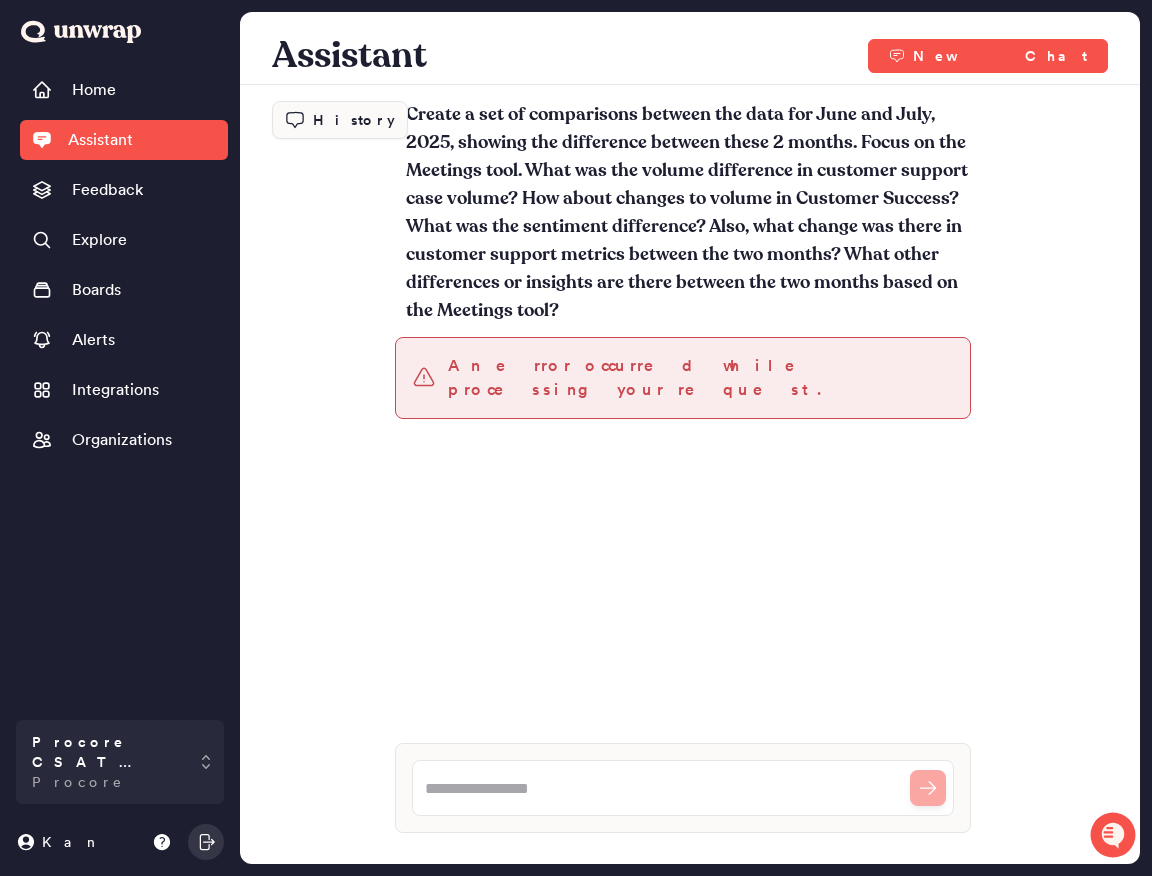 click on "An error occurred while processing your request." at bounding box center [683, 378] 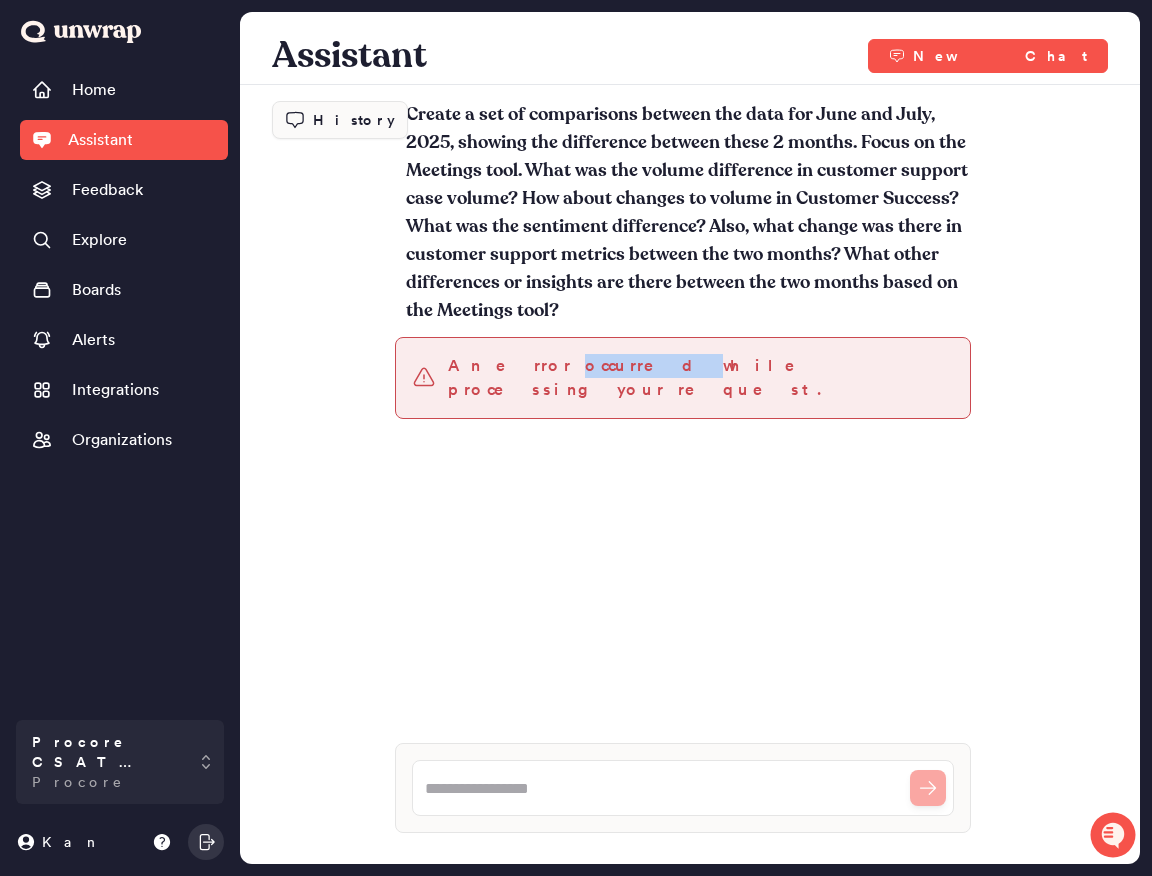 click on "An error occurred while processing your request." at bounding box center (701, 378) 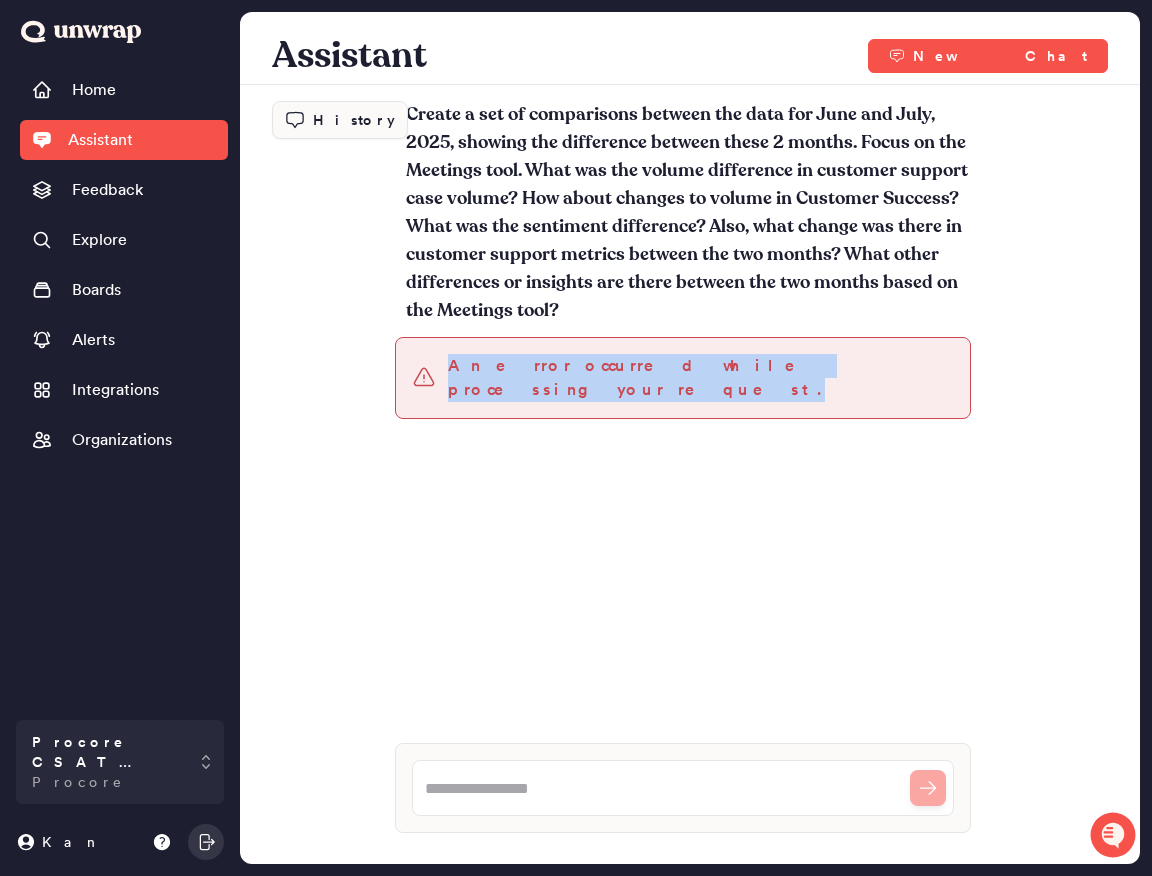 click on "An error occurred while processing your request." at bounding box center (701, 378) 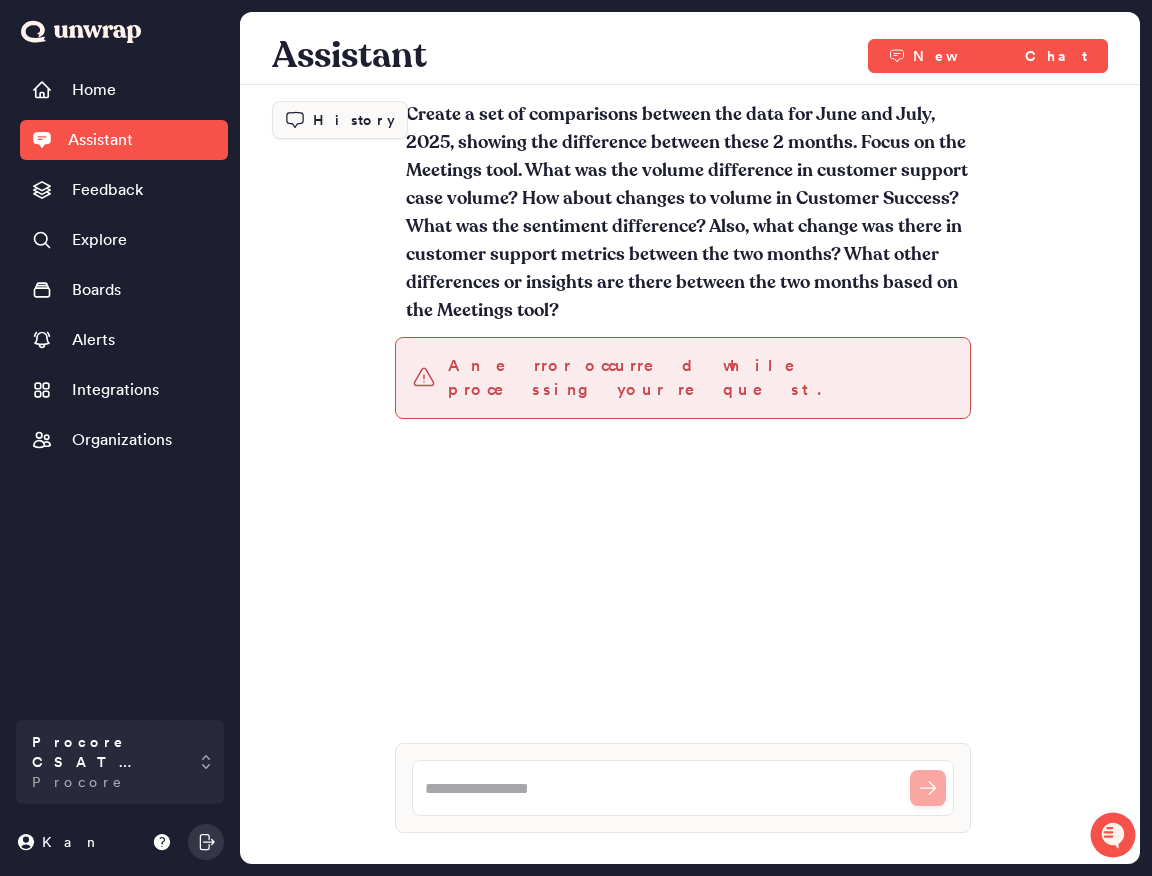 click on "History" at bounding box center [354, 120] 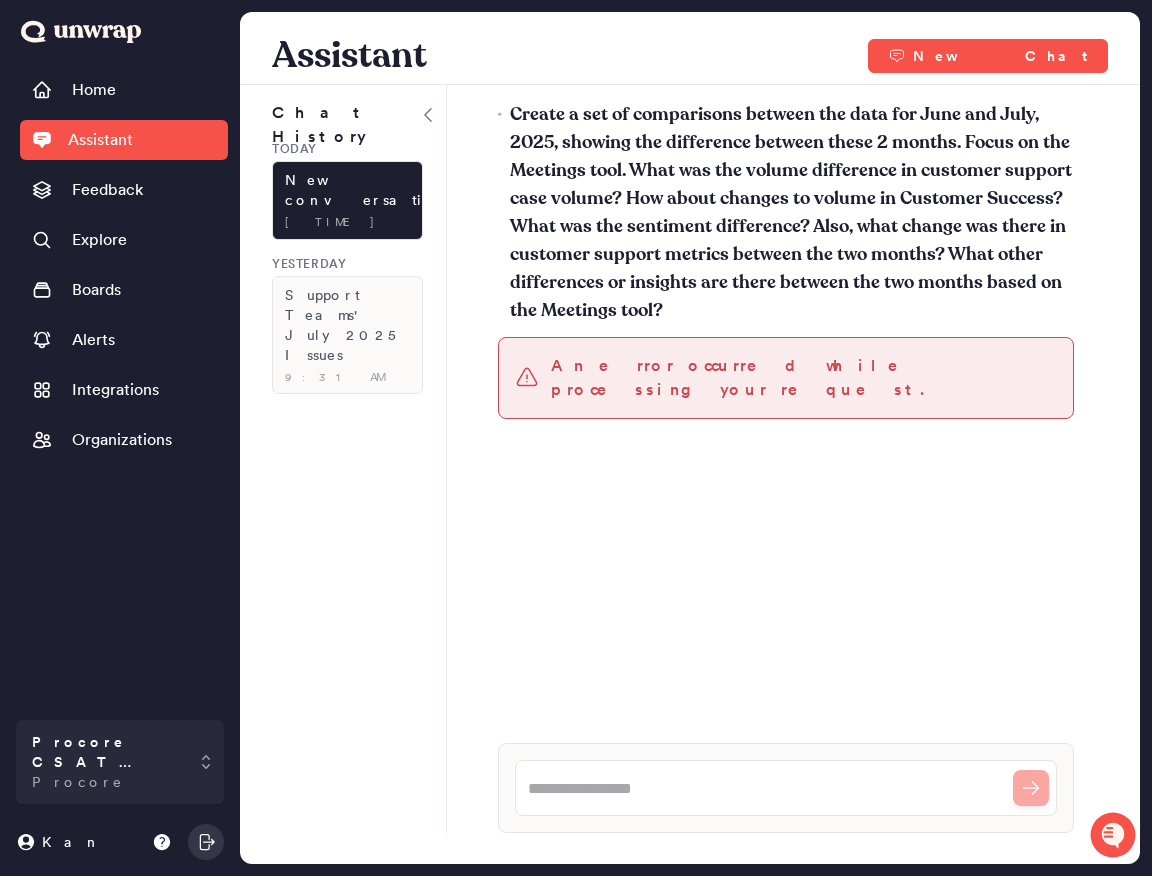 click on "Create a set of comparisons between the data for June and July, 2025, showing the difference between these 2 months. Focus on the Meetings tool. What was the volume difference in customer support case volume? How about changes to volume in Customer Success? What was the sentiment difference? Also, what change was there in customer support metrics between the two months? What other differences or insights are there between the two months based on the Meetings tool?" at bounding box center [792, 213] 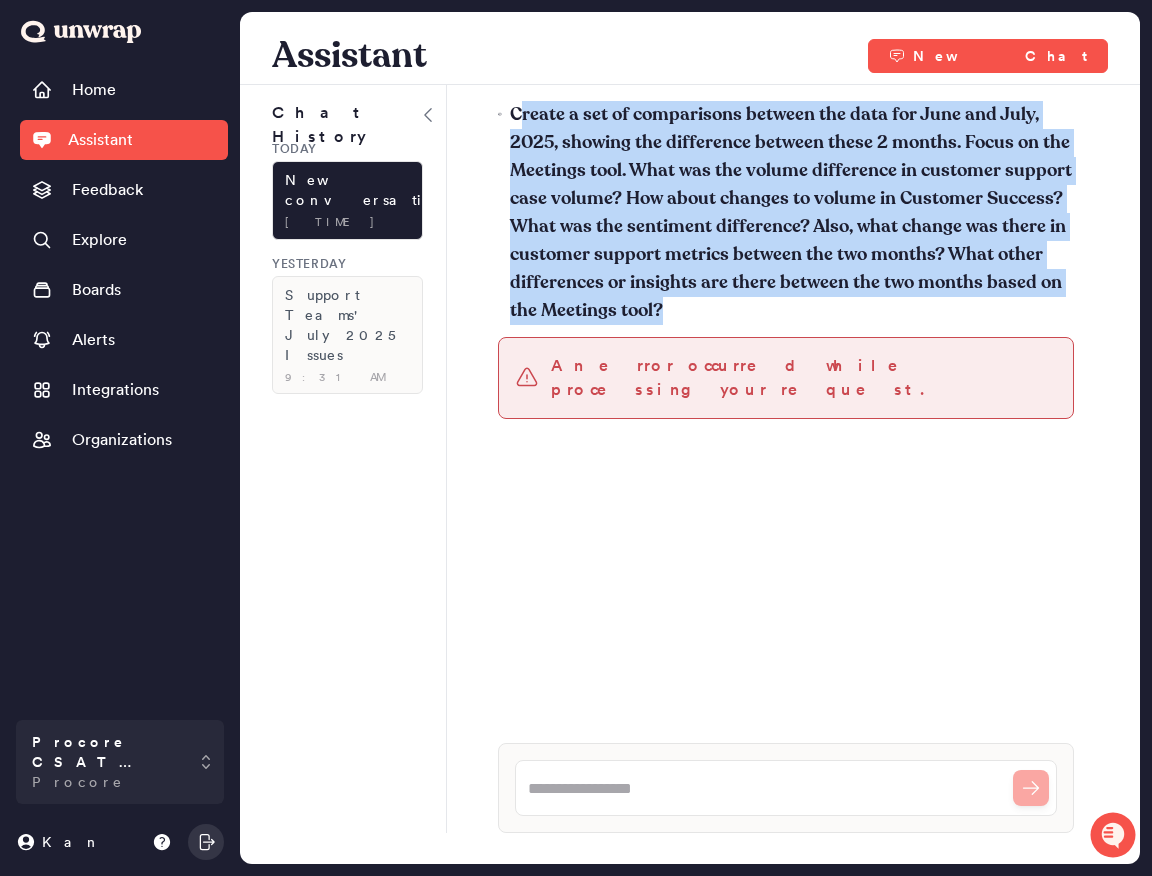 drag, startPoint x: 714, startPoint y: 315, endPoint x: 517, endPoint y: 115, distance: 280.7294 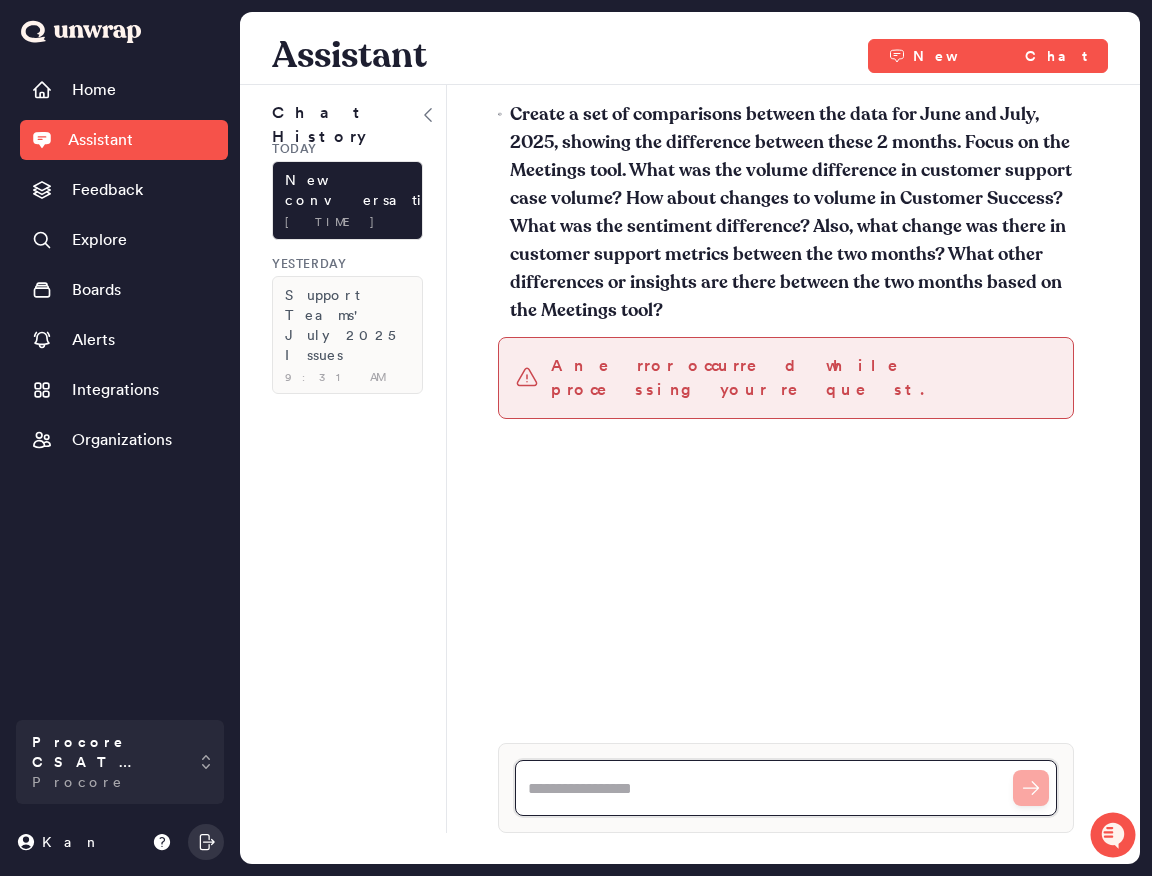 click at bounding box center (786, 788) 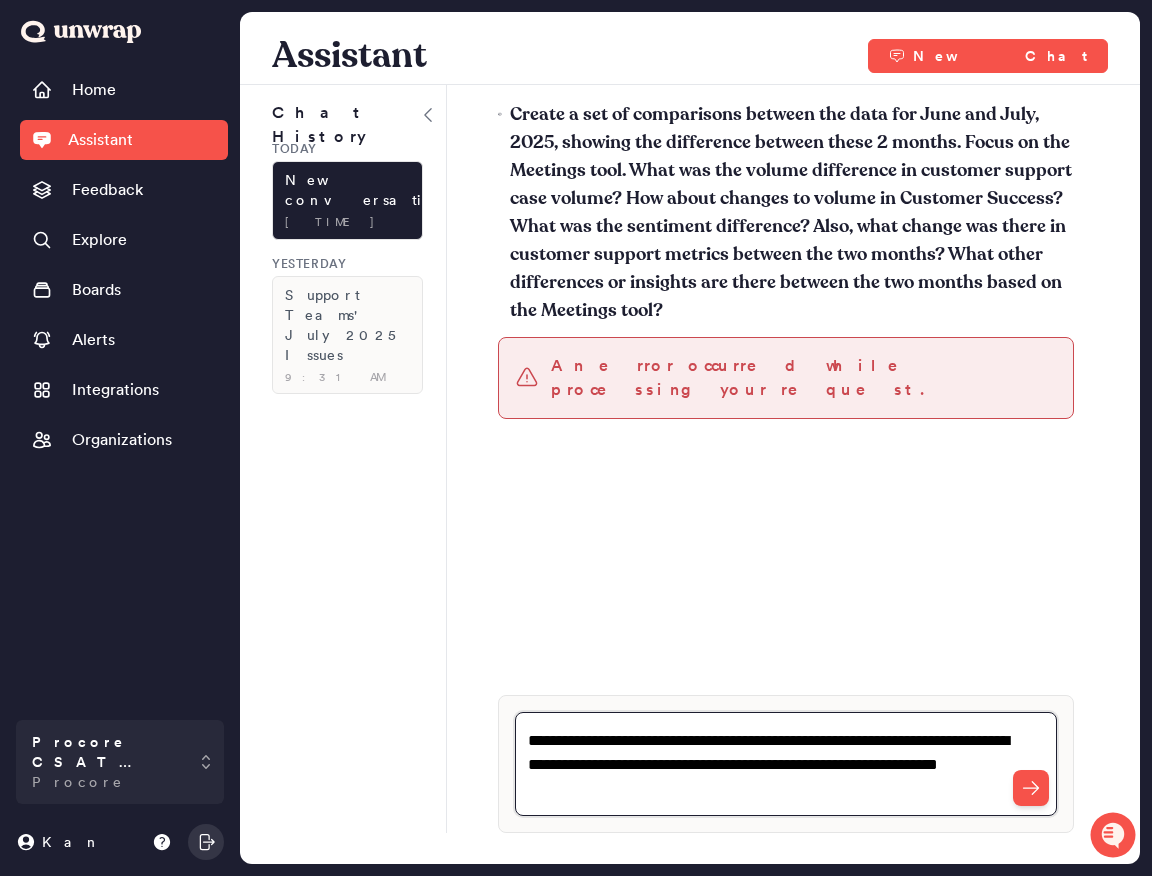 type on "**********" 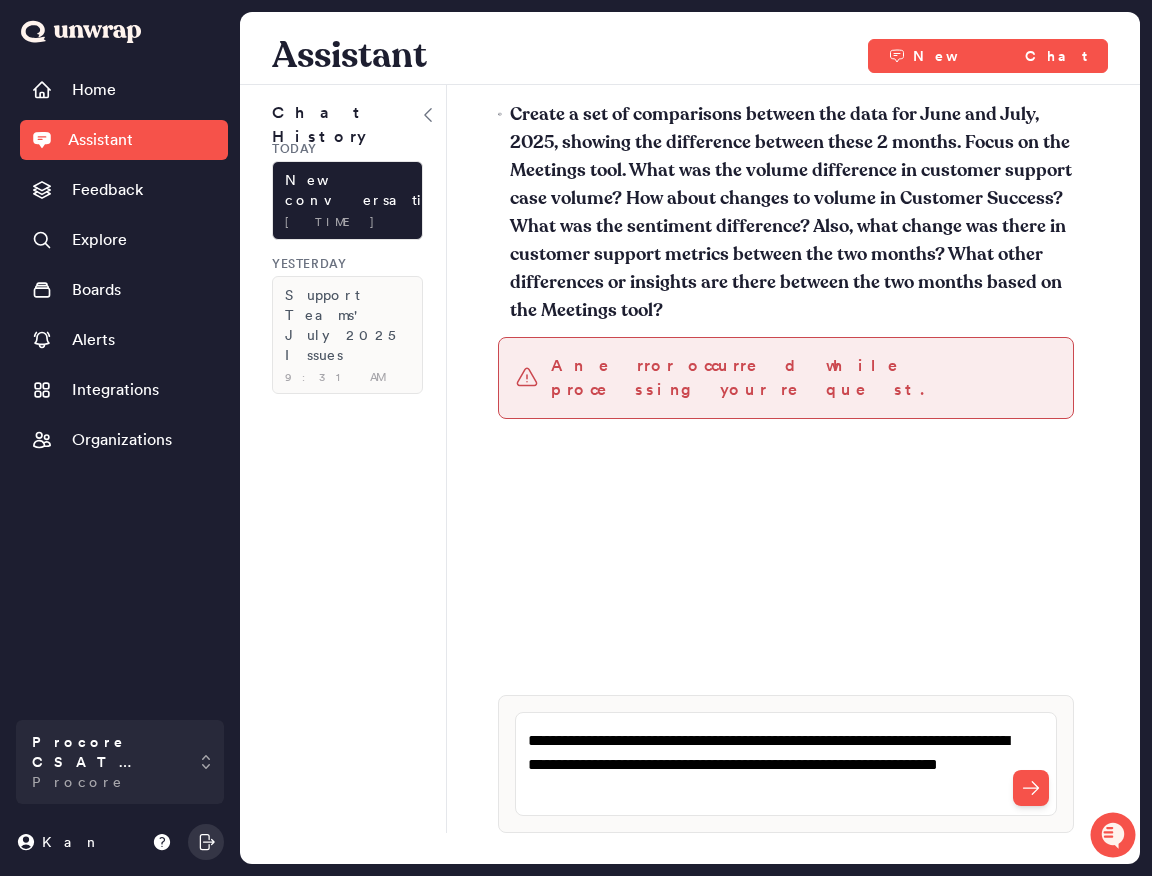type 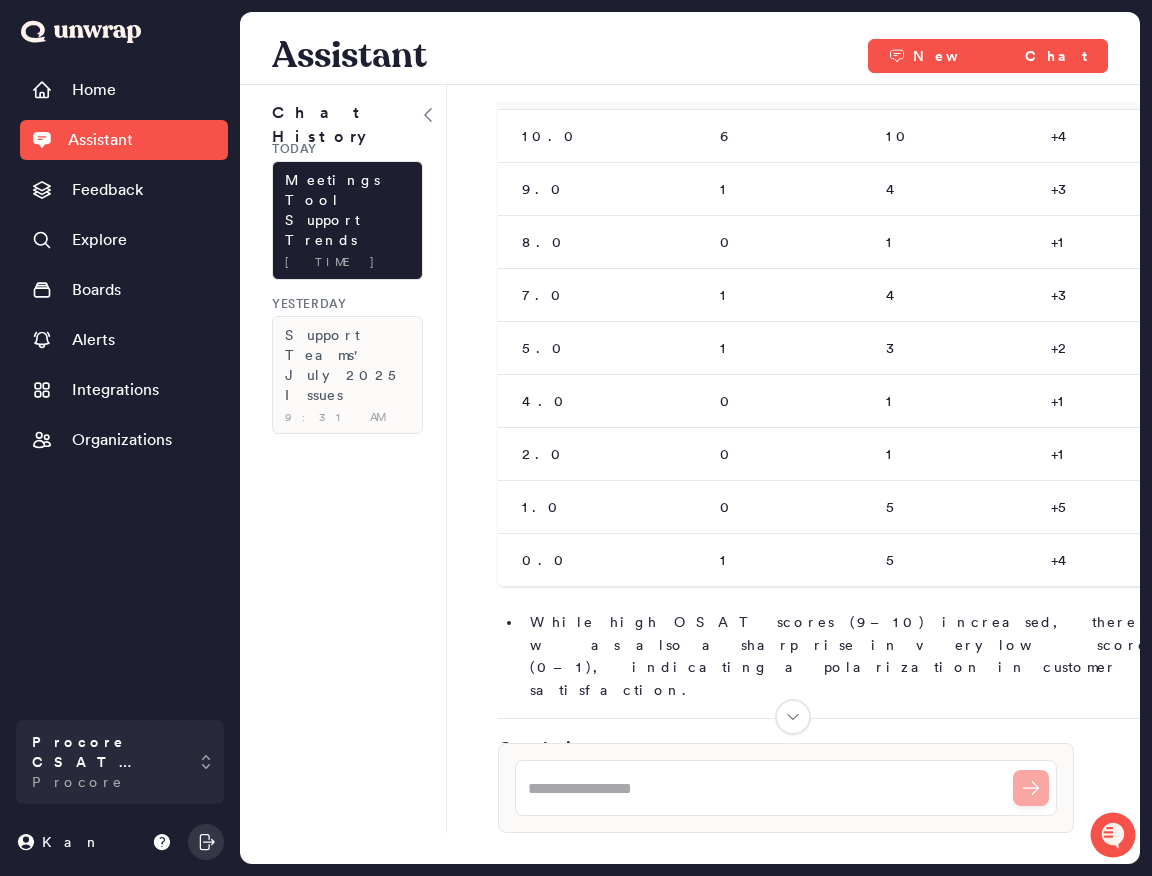 scroll, scrollTop: 2601, scrollLeft: 0, axis: vertical 